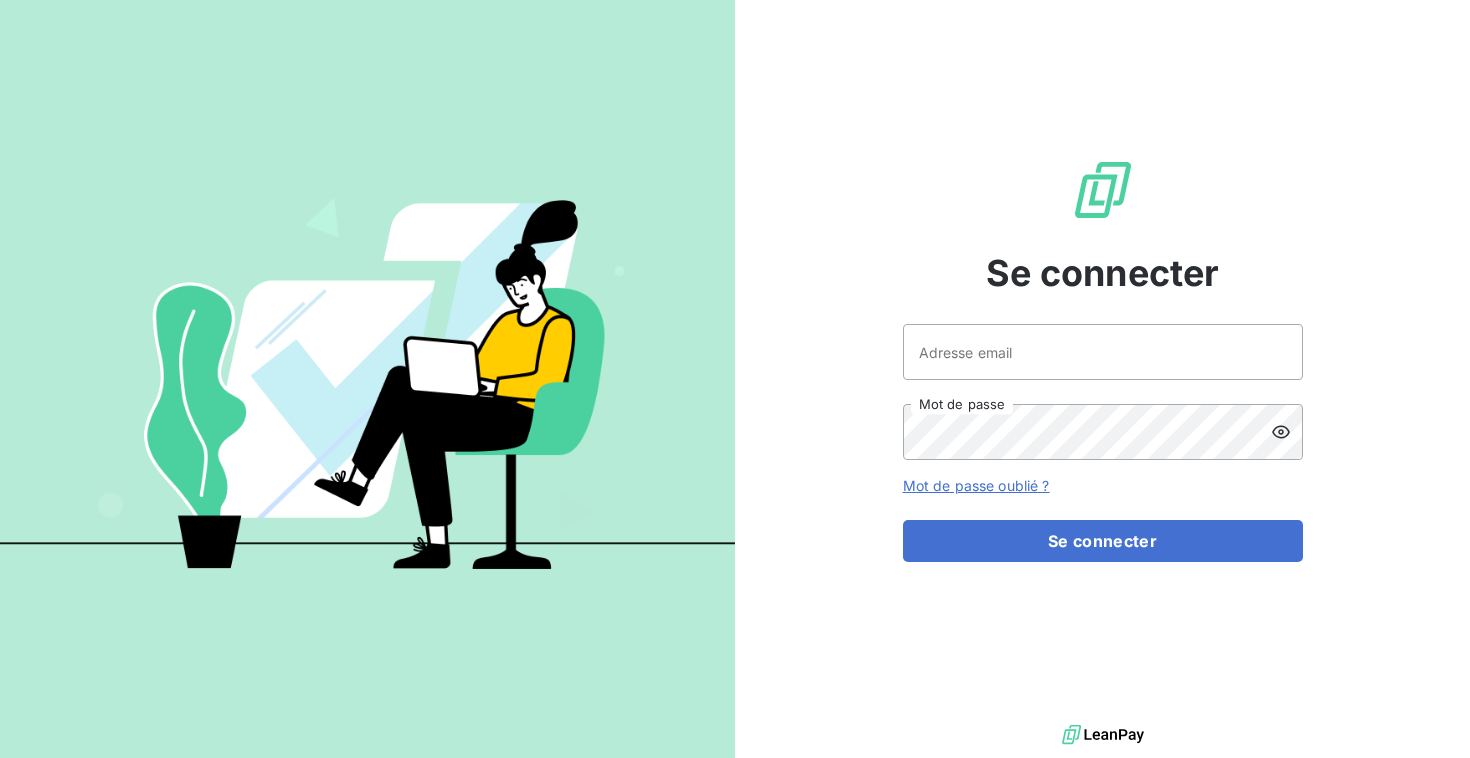 scroll, scrollTop: 0, scrollLeft: 0, axis: both 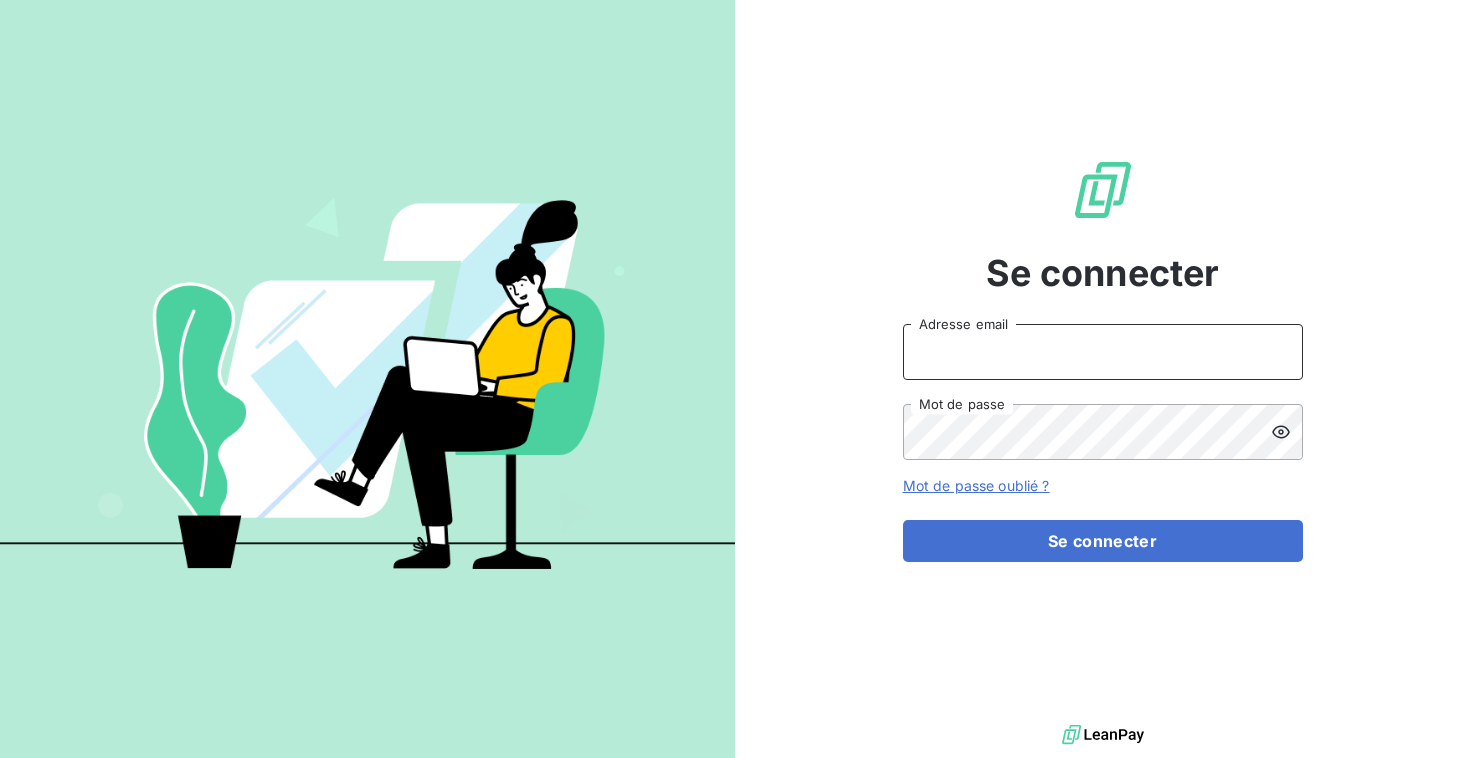 click on "Adresse email" at bounding box center (1103, 352) 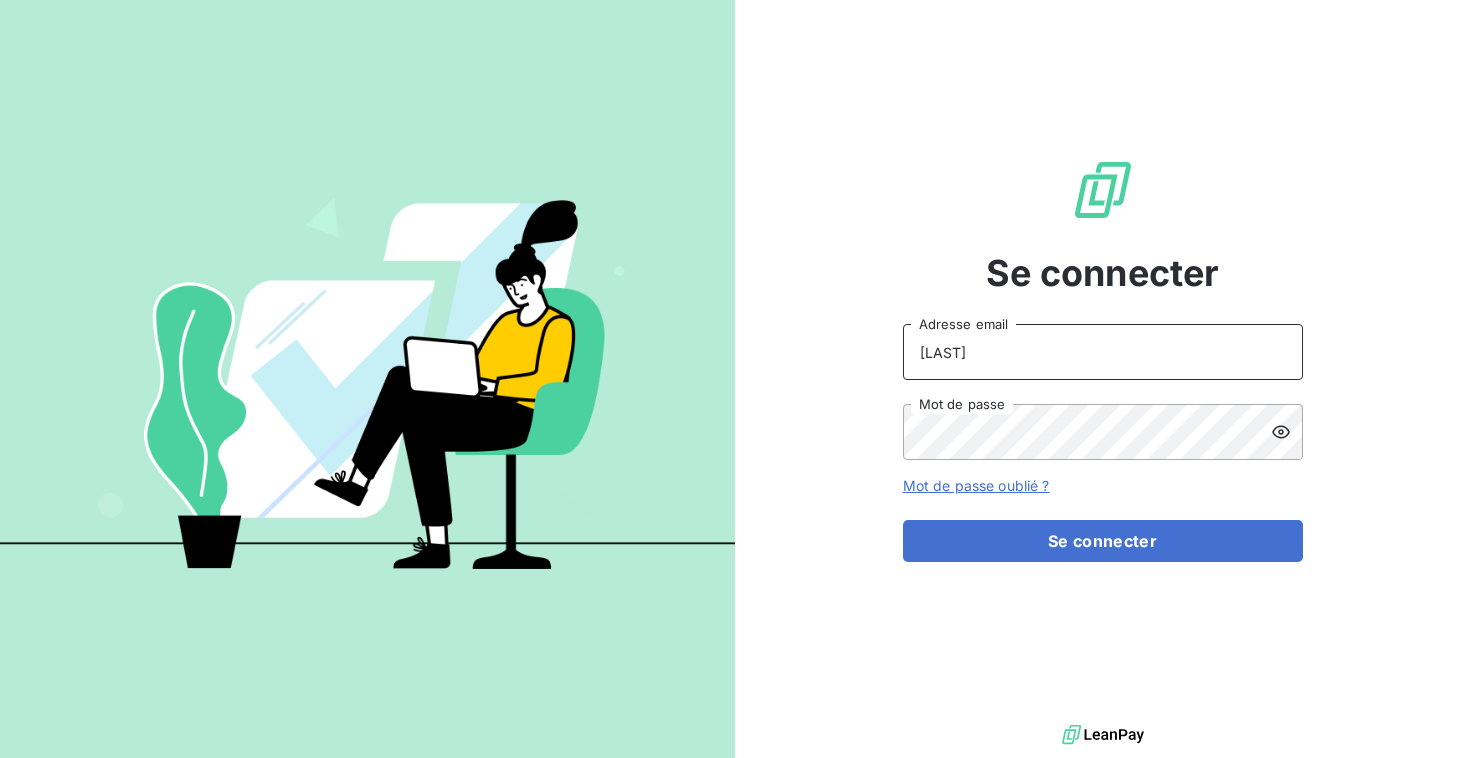 click on "[LAST]" at bounding box center [1103, 352] 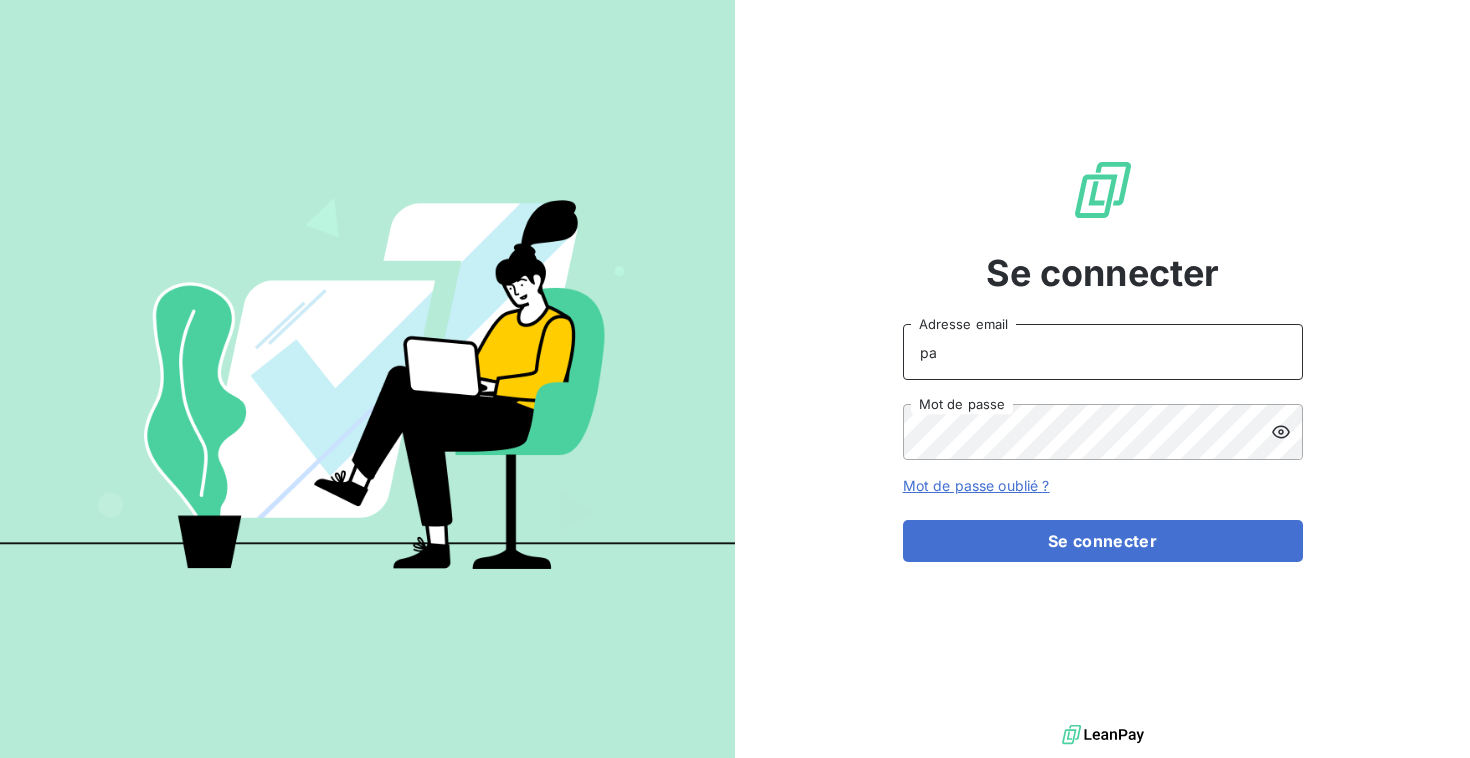 type on "[EMAIL]" 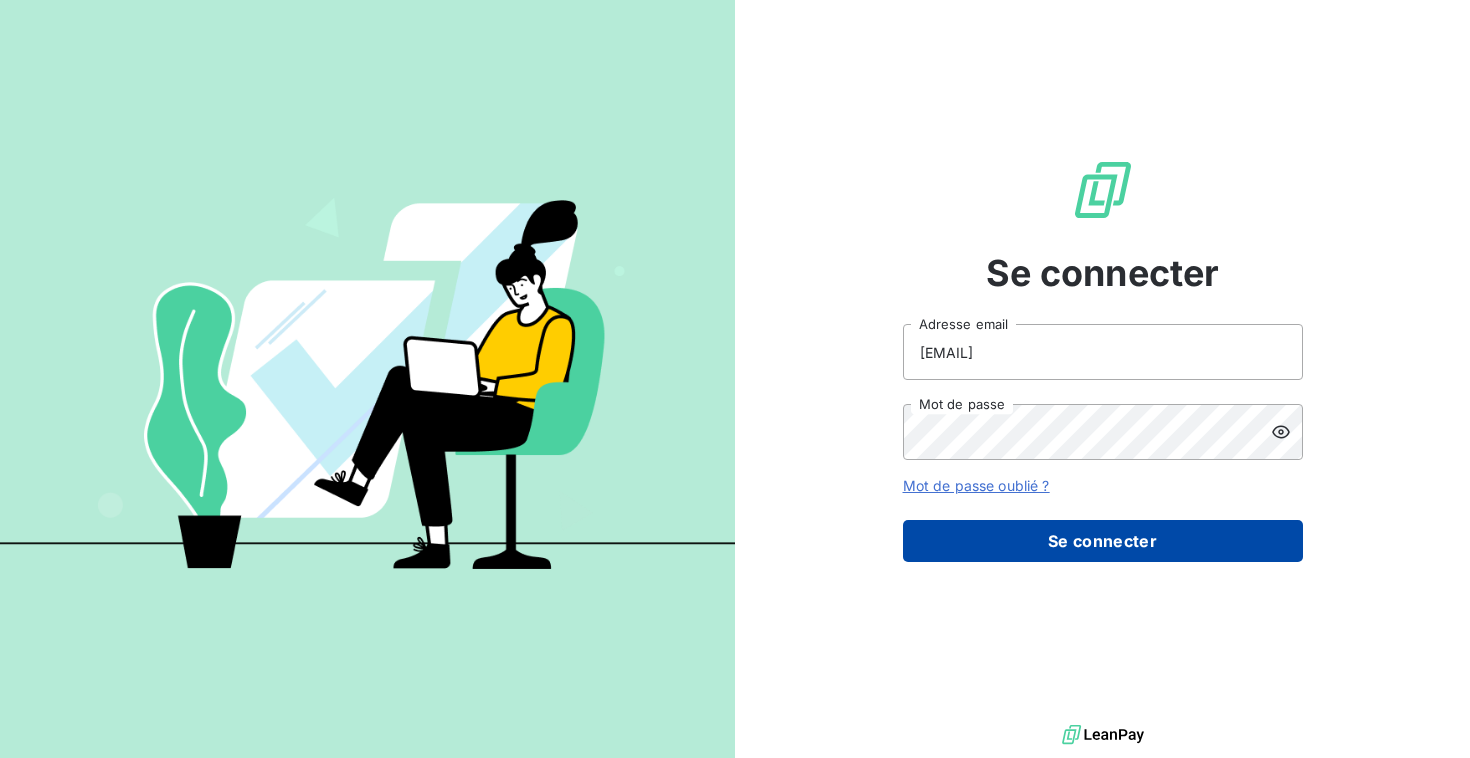 click on "Se connecter" at bounding box center (1103, 541) 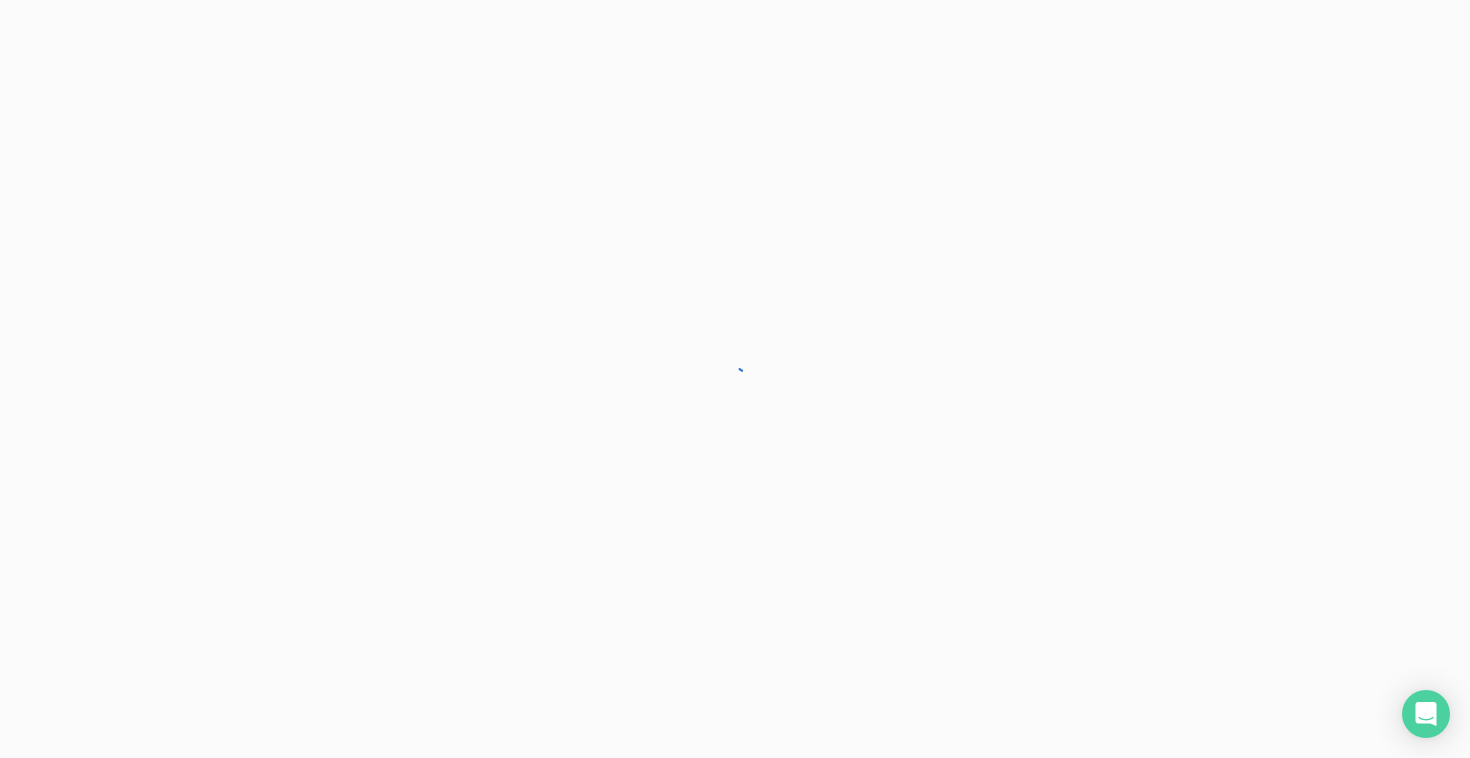 scroll, scrollTop: 0, scrollLeft: 0, axis: both 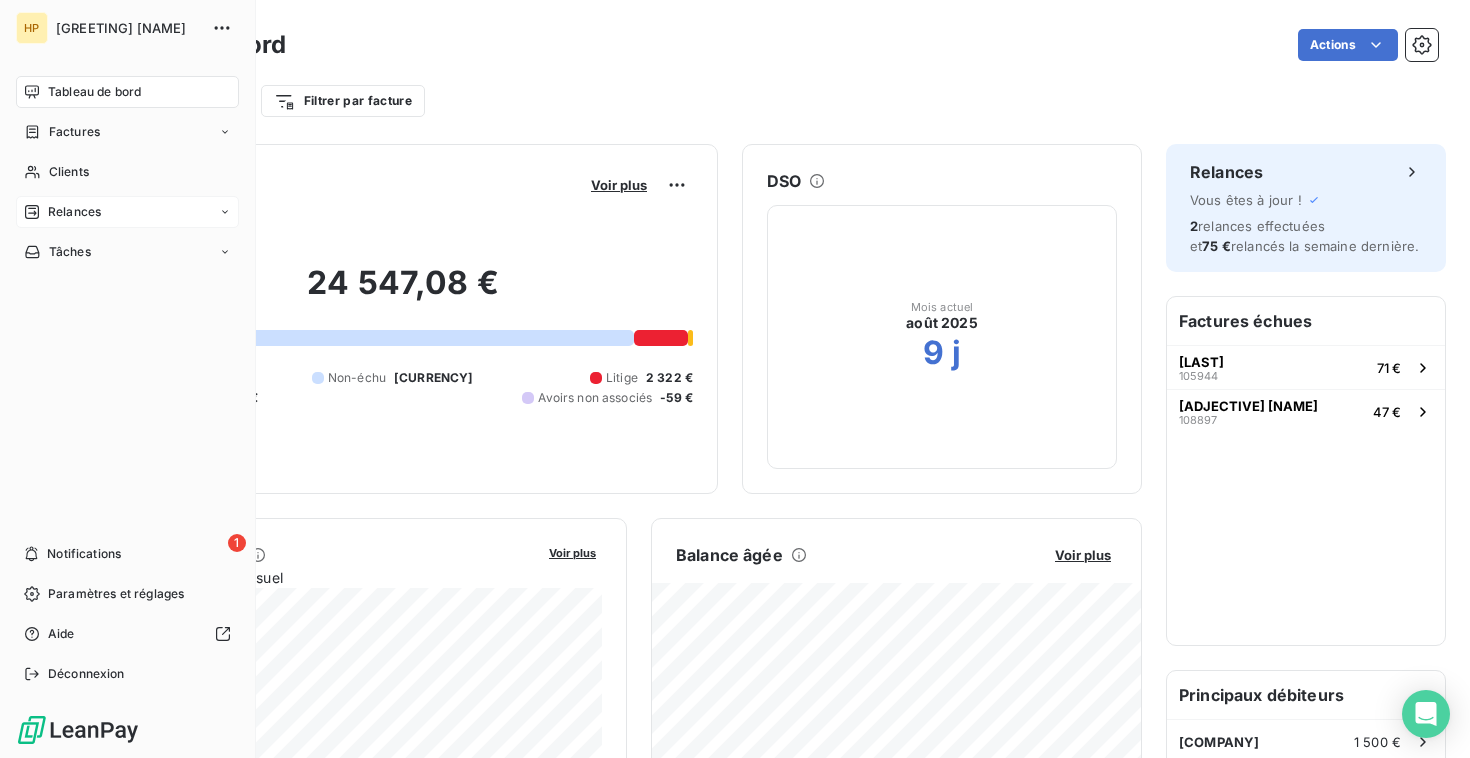 click on "Relances" at bounding box center [74, 212] 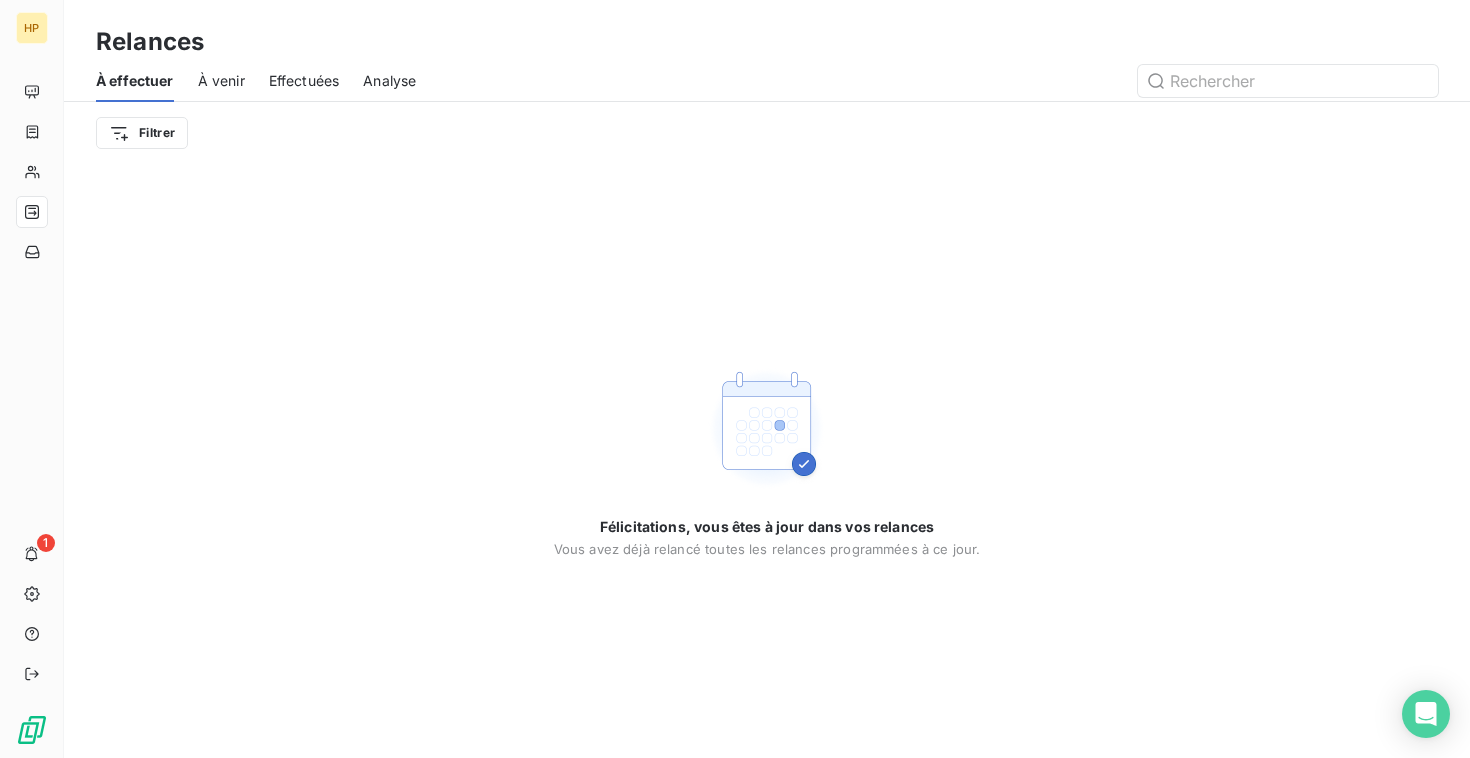 click on "À venir" at bounding box center (221, 81) 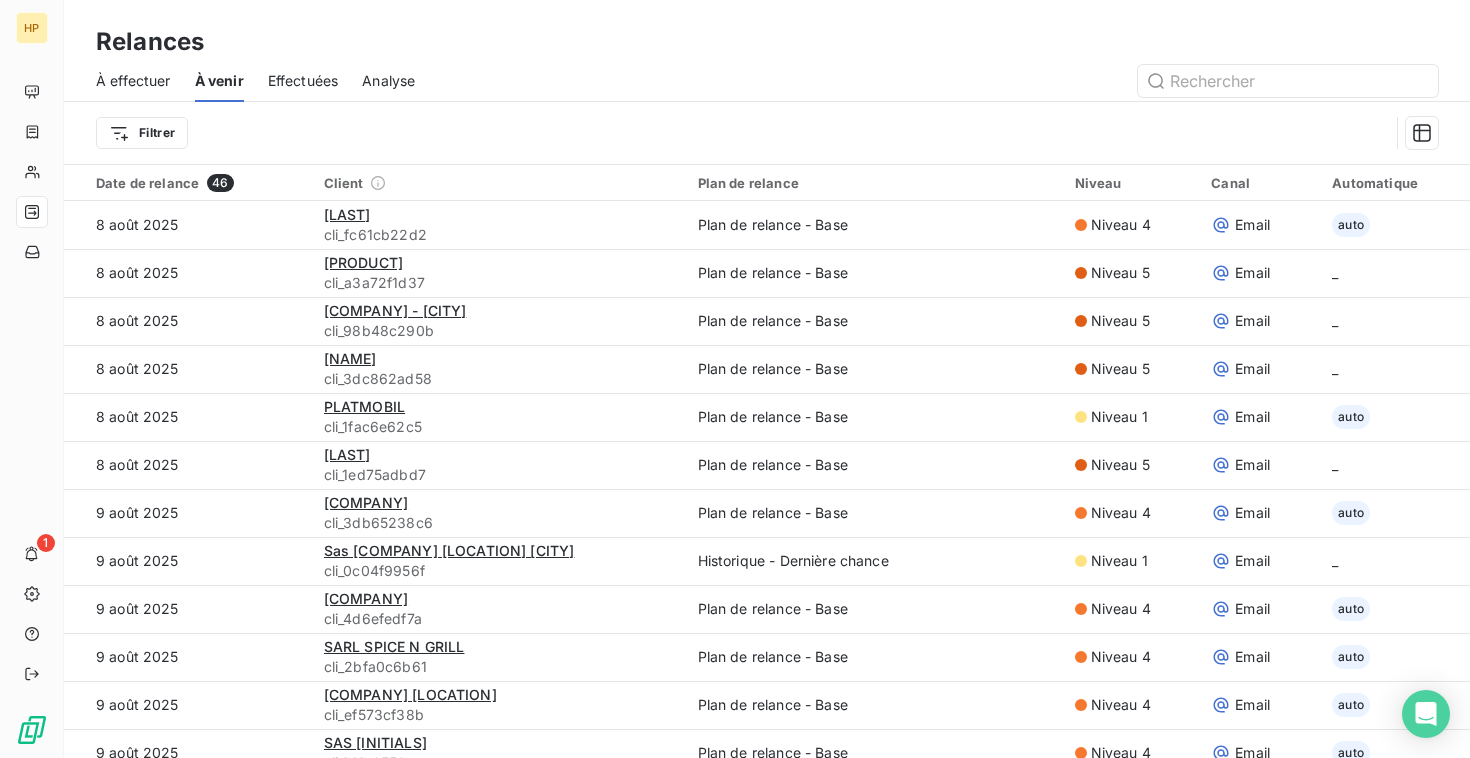 click on "À effectuer" at bounding box center (133, 81) 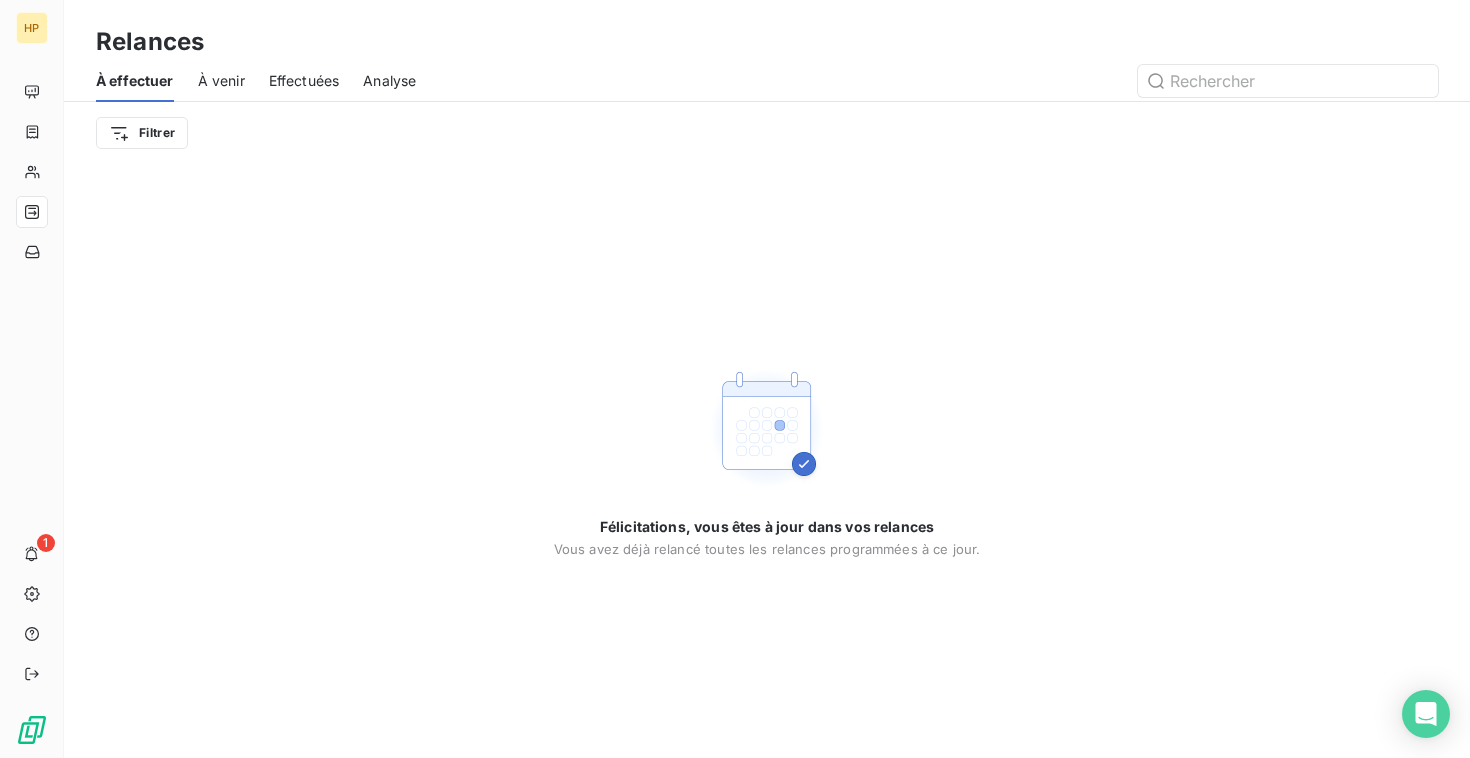 click on "À effectuer À venir Effectuées Analyse" at bounding box center (767, 81) 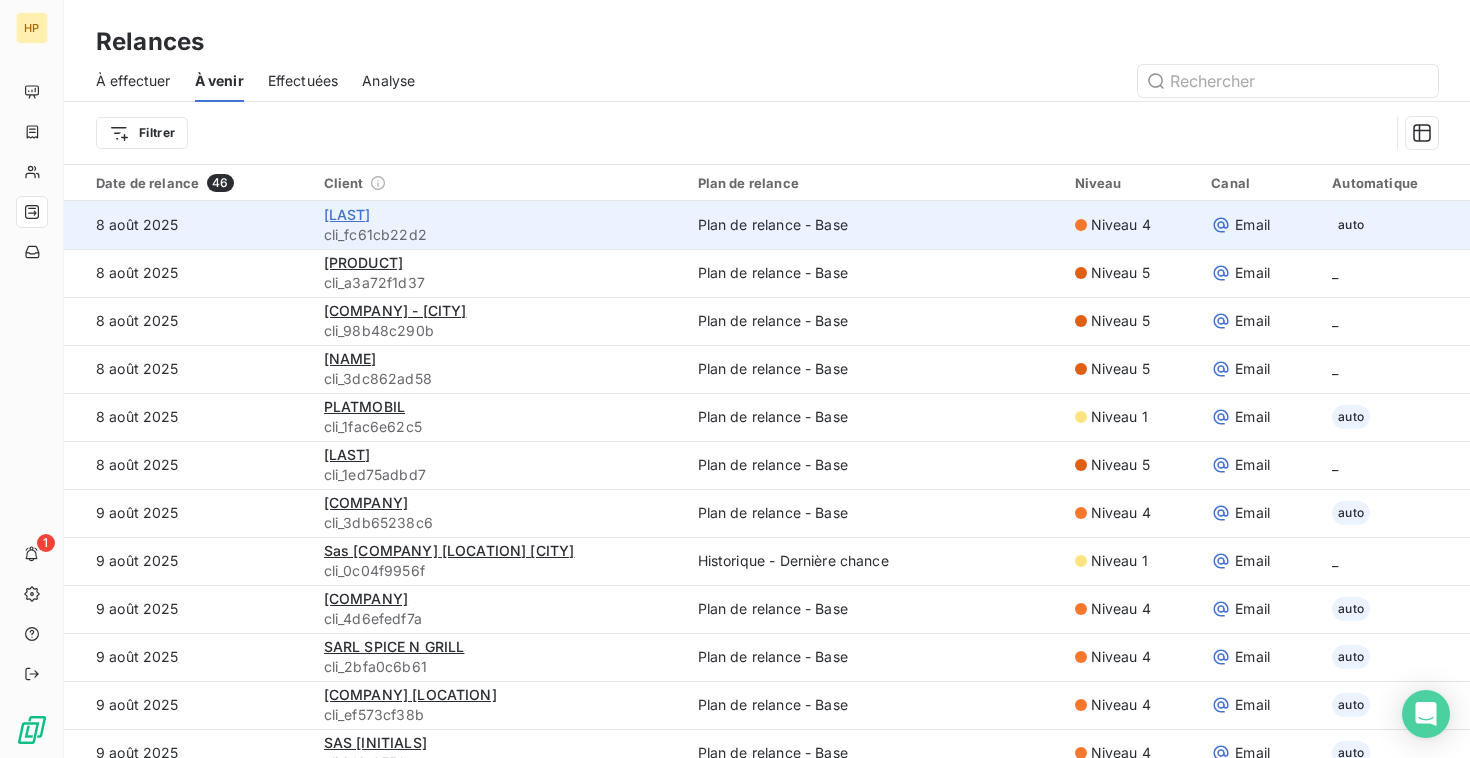 click on "[LAST]" at bounding box center [347, 214] 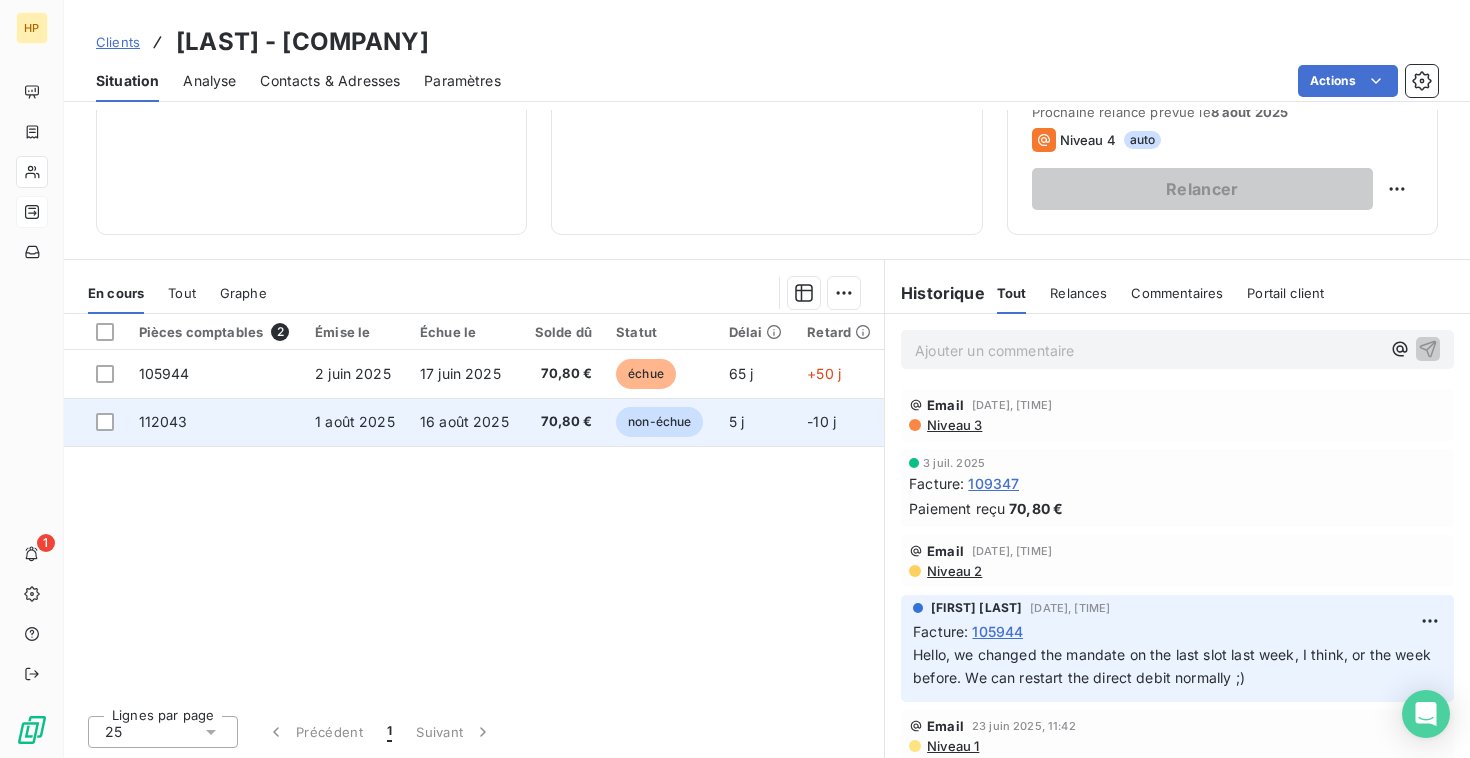 scroll, scrollTop: 298, scrollLeft: 0, axis: vertical 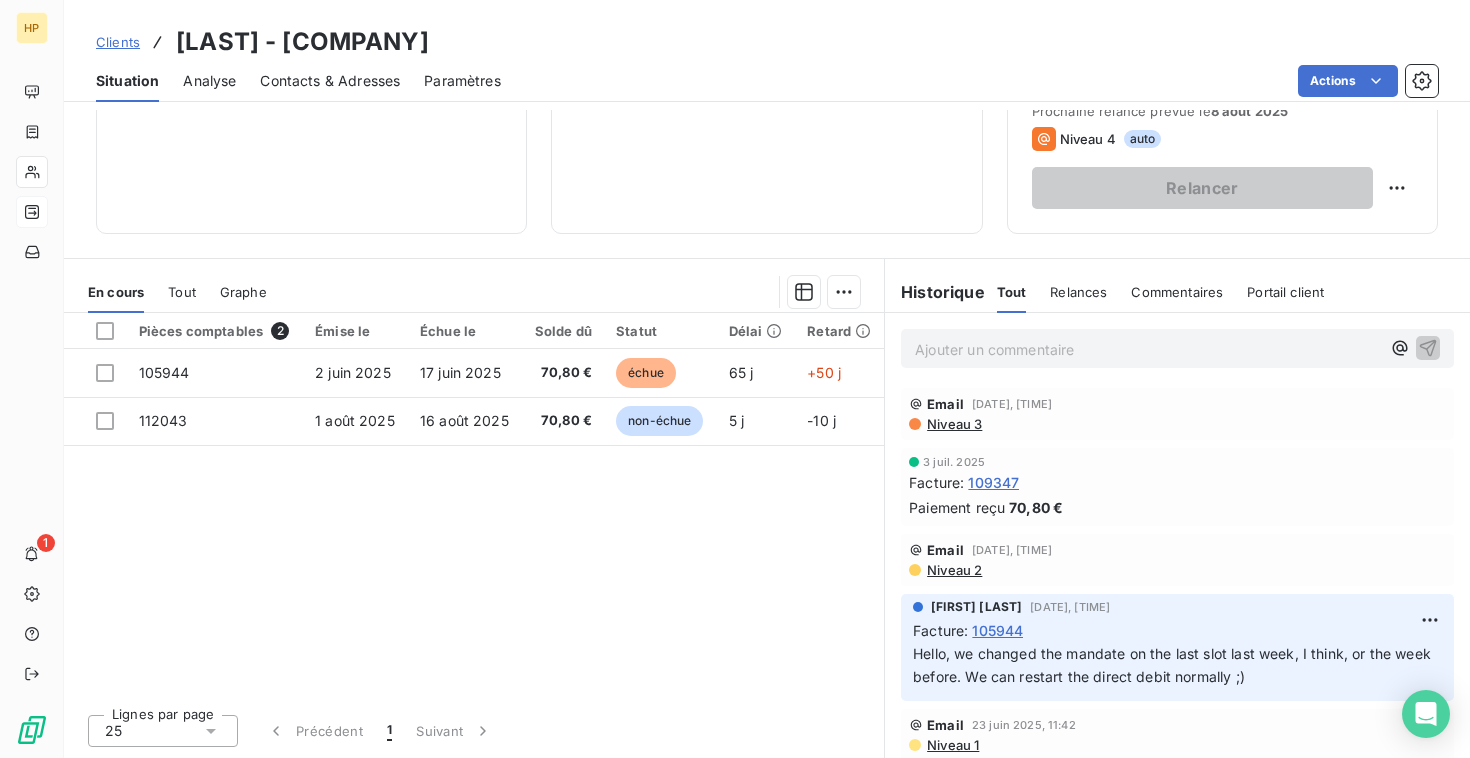 click on "Ajouter un commentaire ﻿" at bounding box center [1147, 349] 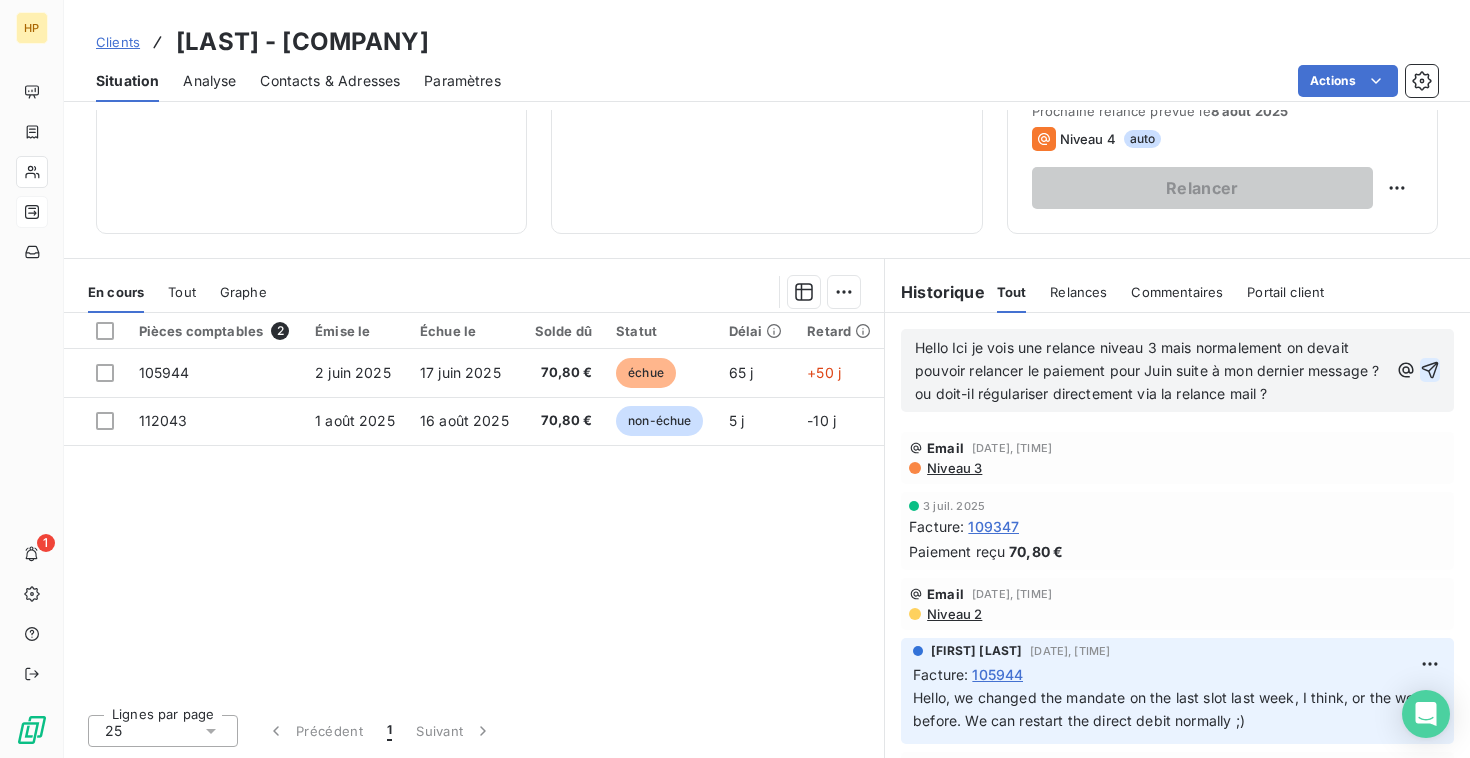 click 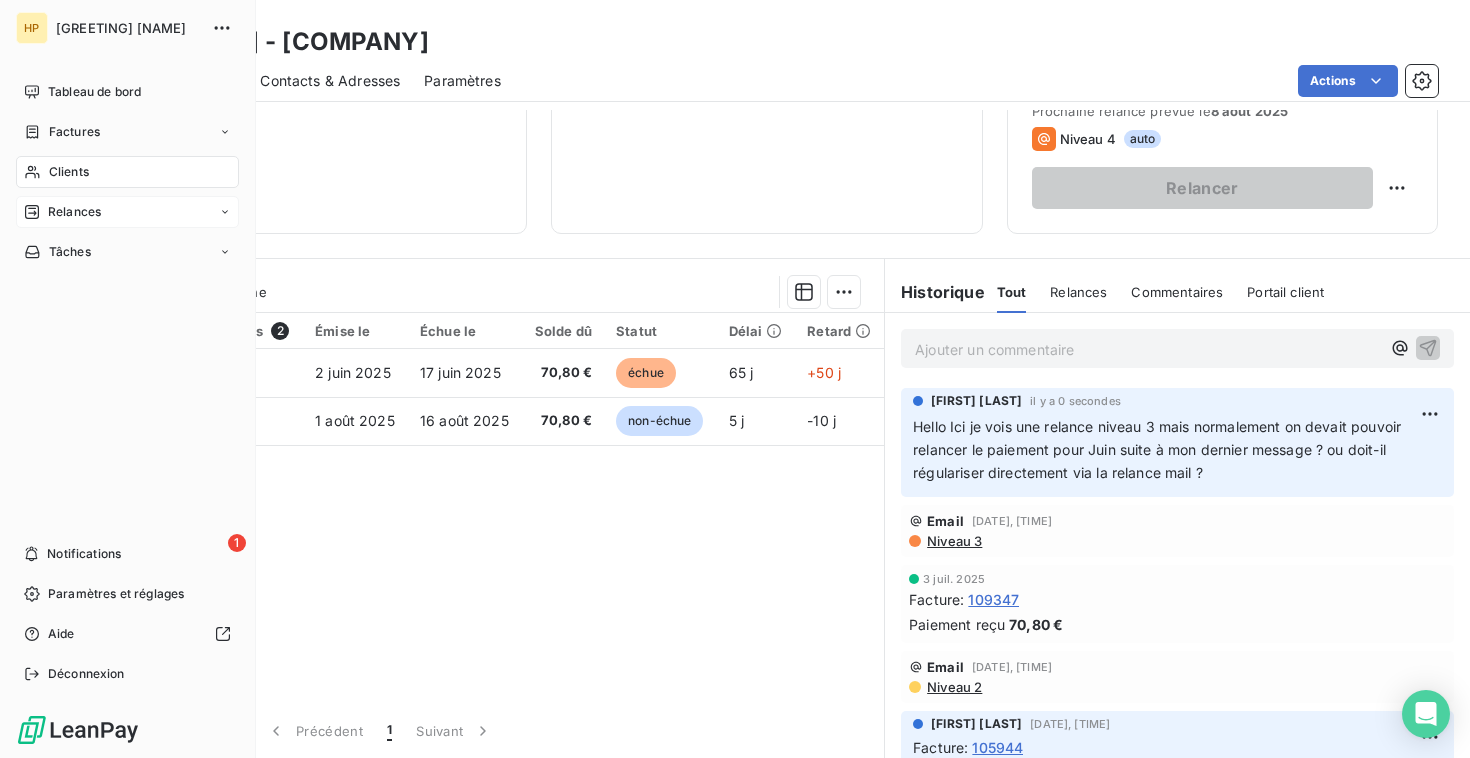 click on "Relances" at bounding box center (127, 212) 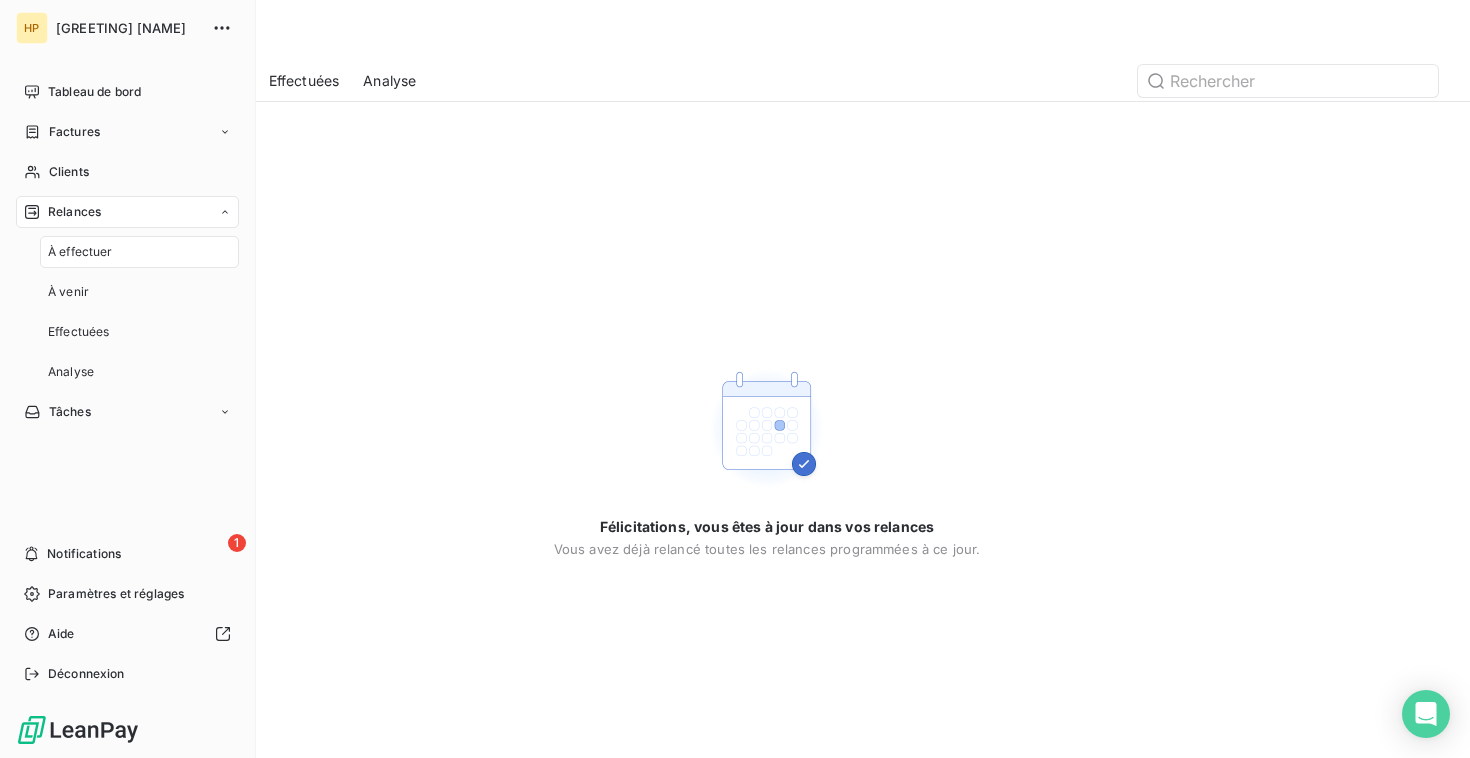 click on "À effectuer" at bounding box center [139, 252] 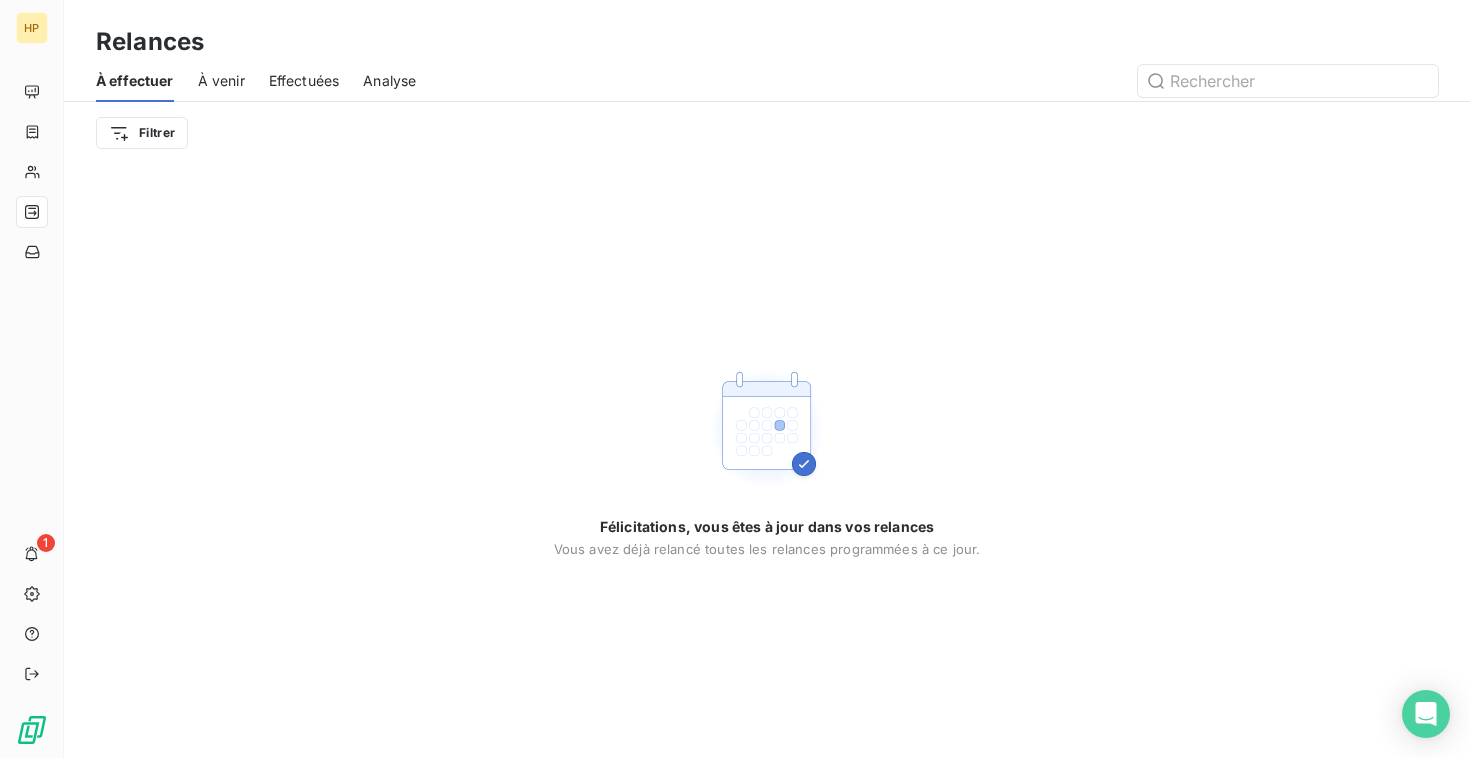 click on "Félicitations, vous êtes à jour dans vos relances Vous avez déjà relancé toutes les relances programmées à ce jour." at bounding box center (767, 461) 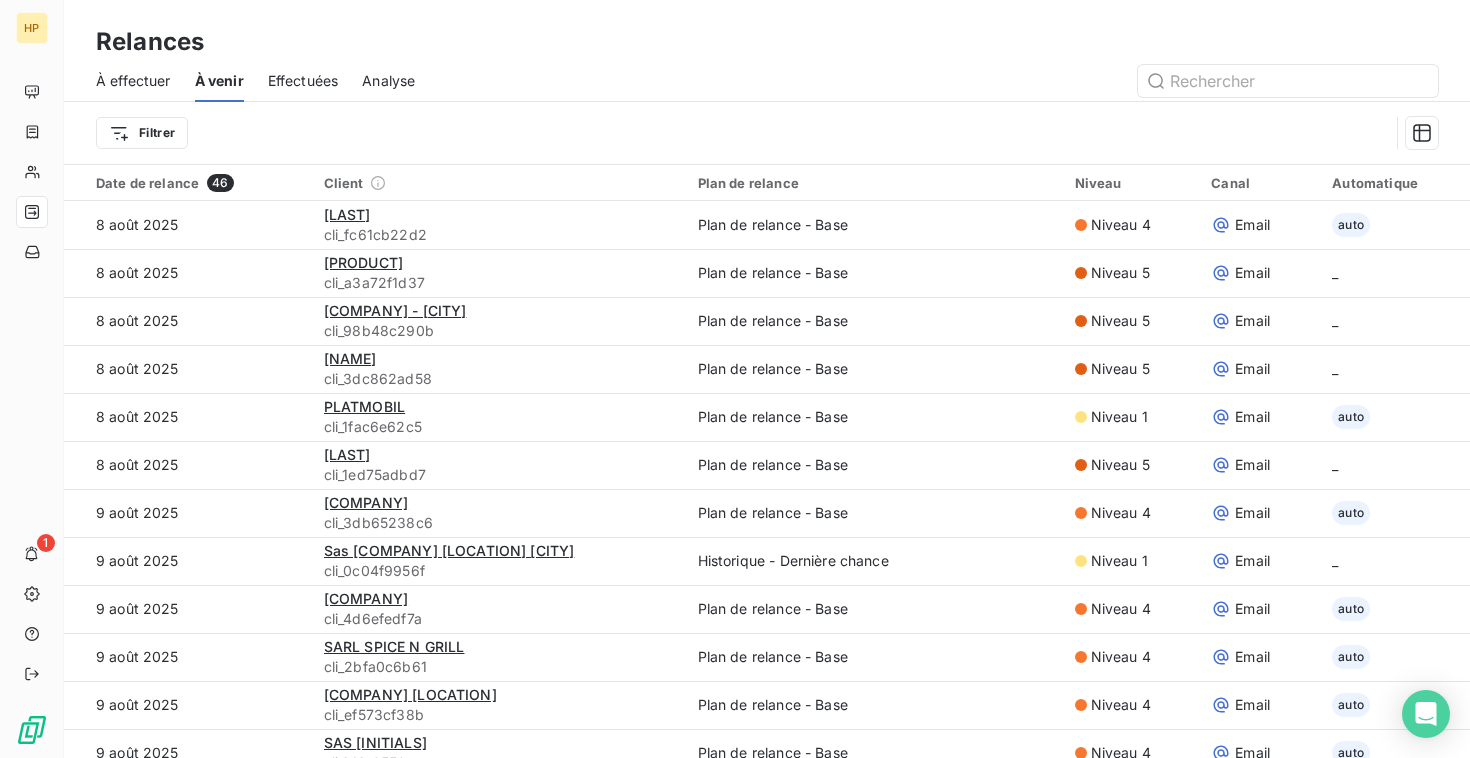 click on "Filtrer" at bounding box center [767, 133] 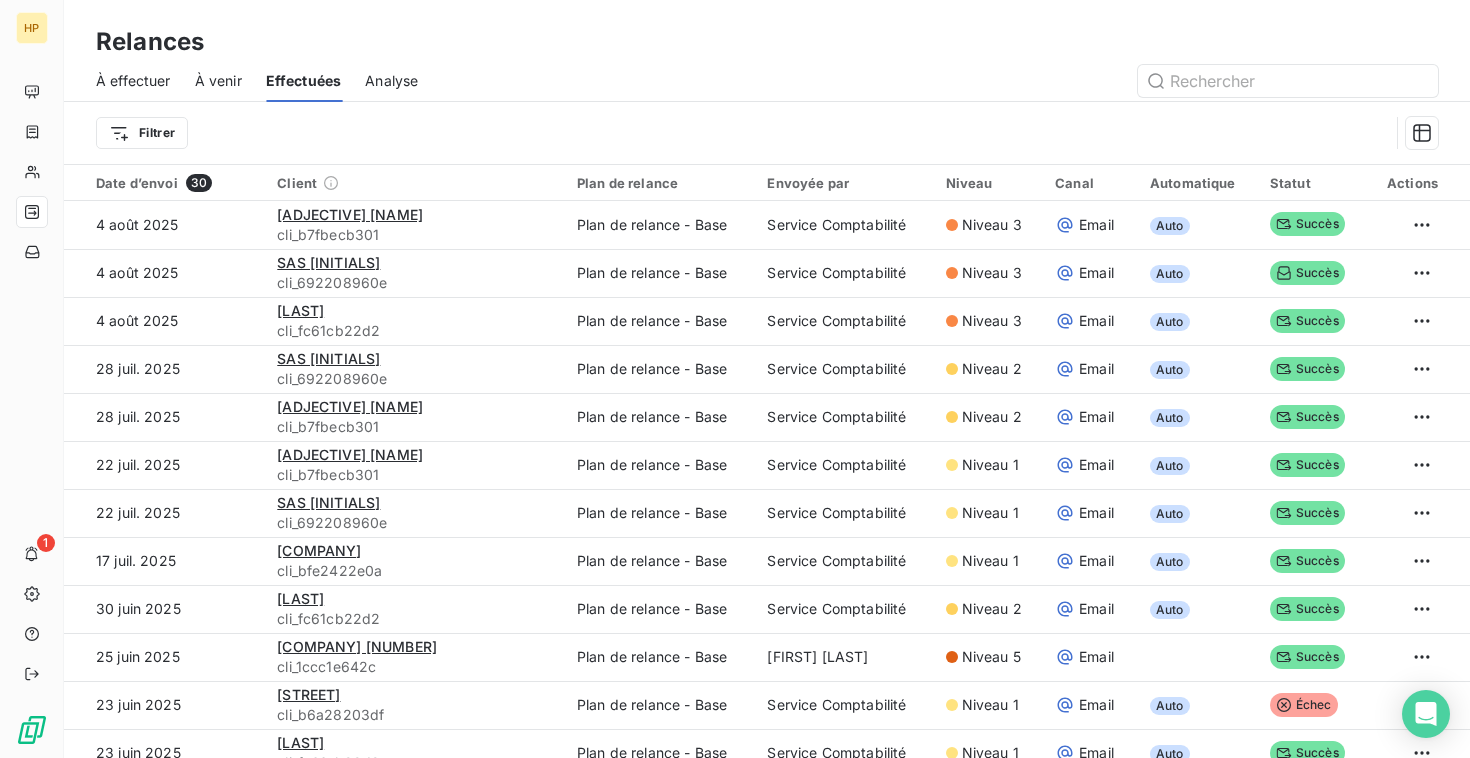 click on "Analyse" at bounding box center (391, 81) 